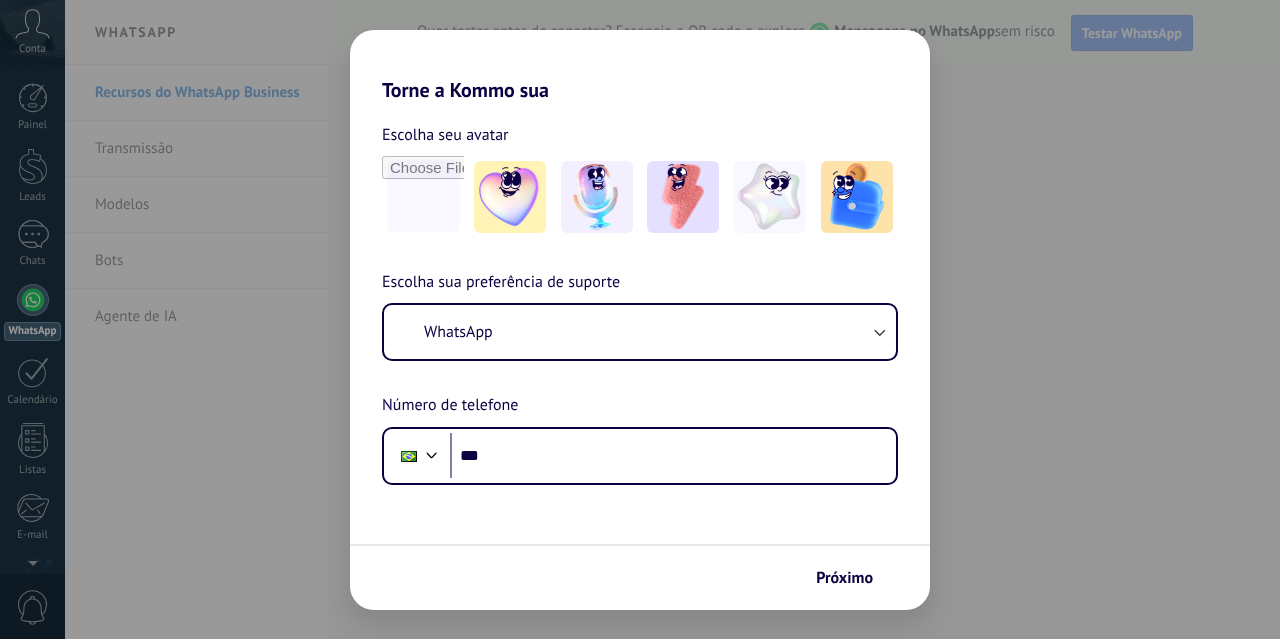 scroll, scrollTop: 0, scrollLeft: 0, axis: both 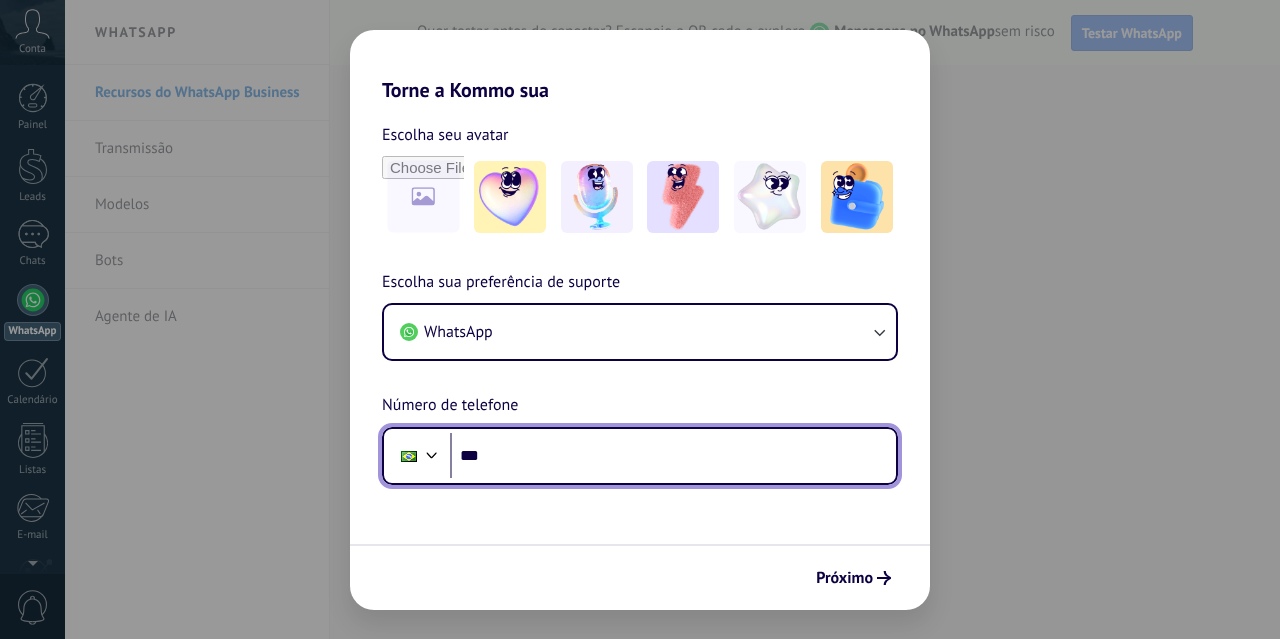 click on "***" at bounding box center (673, 456) 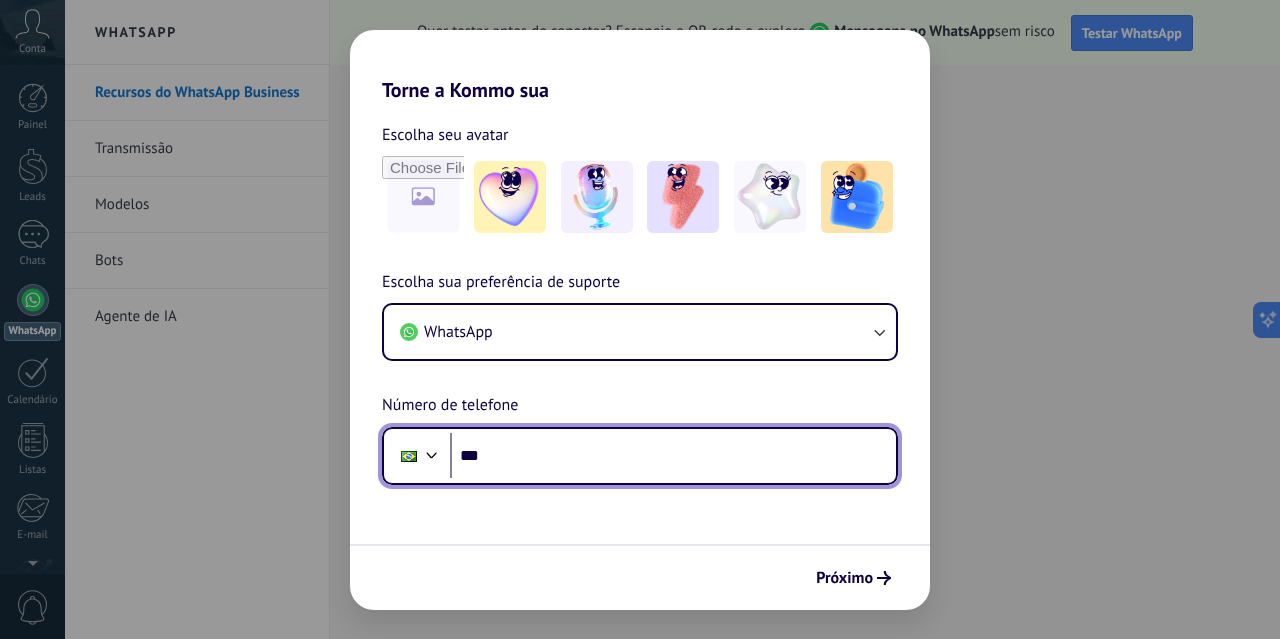 scroll, scrollTop: 0, scrollLeft: 0, axis: both 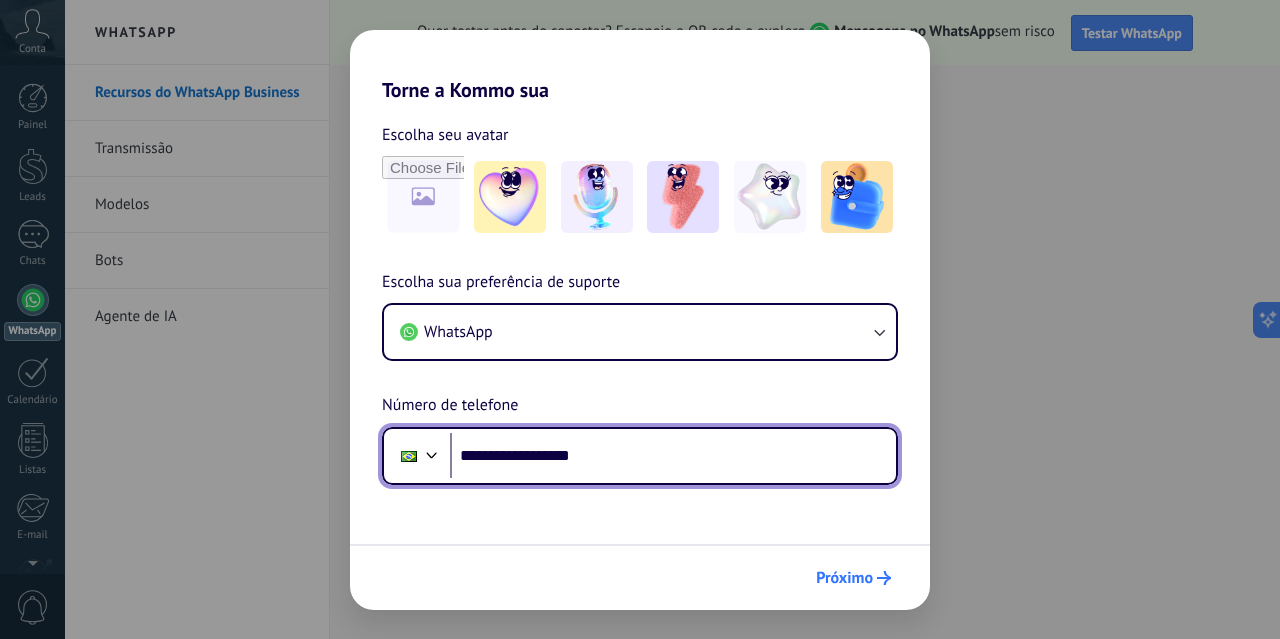 type on "**********" 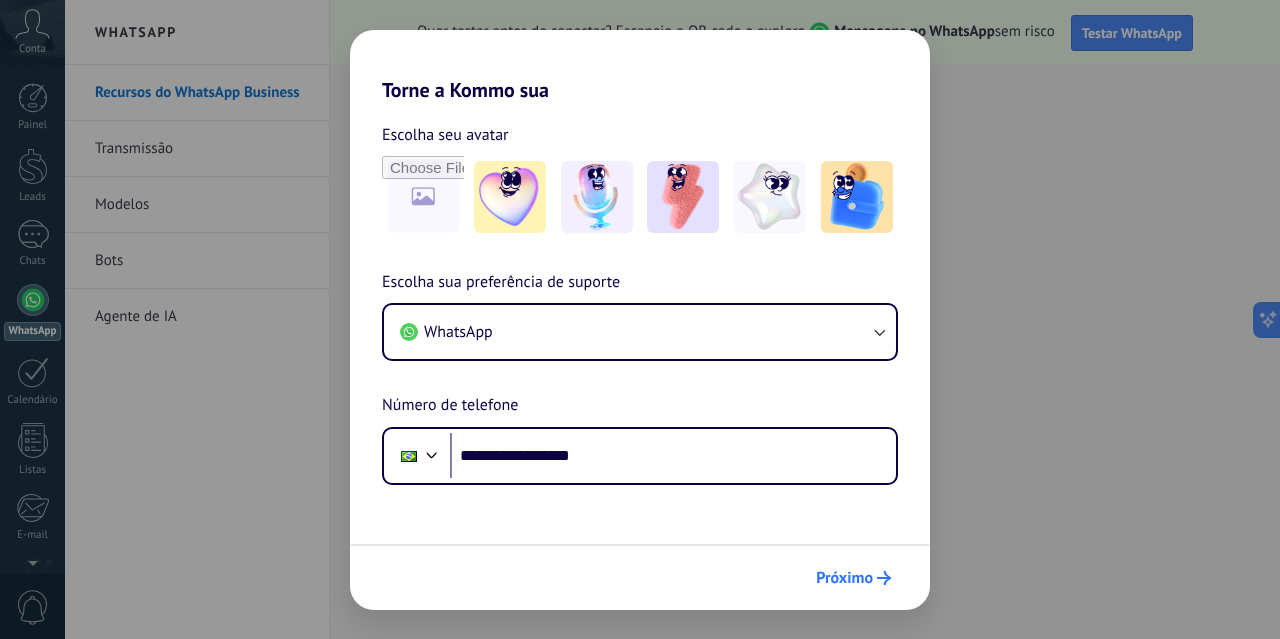 click on "Próximo" at bounding box center (844, 578) 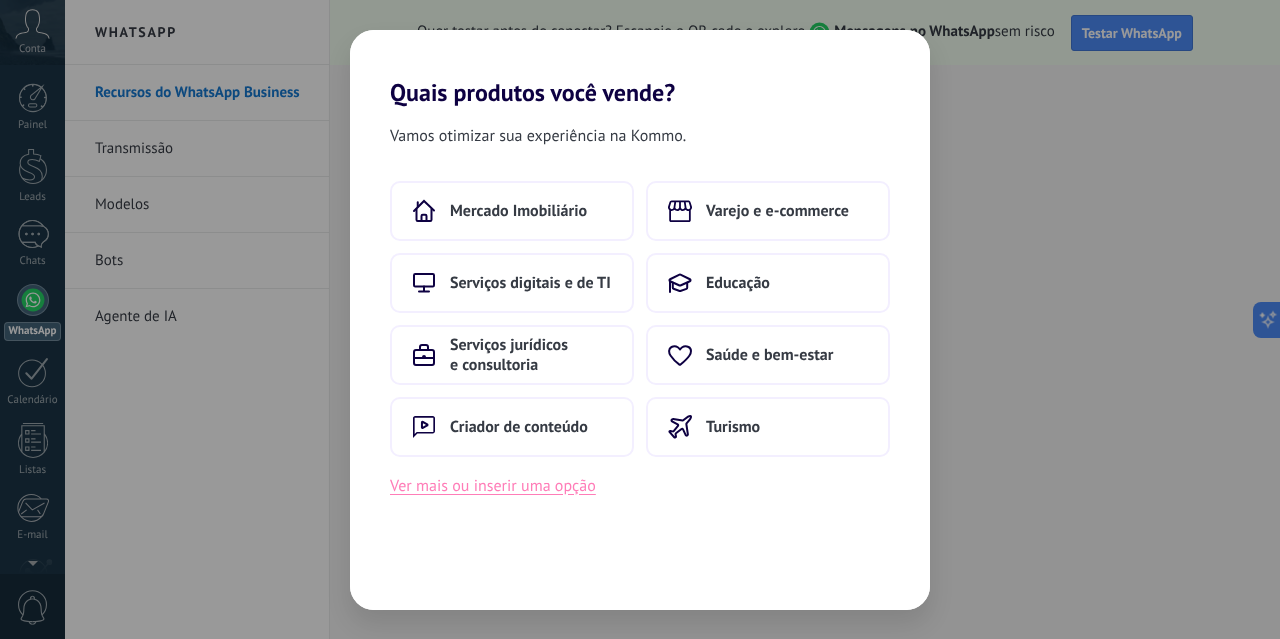 click on "Ver mais ou inserir uma opção" at bounding box center (493, 486) 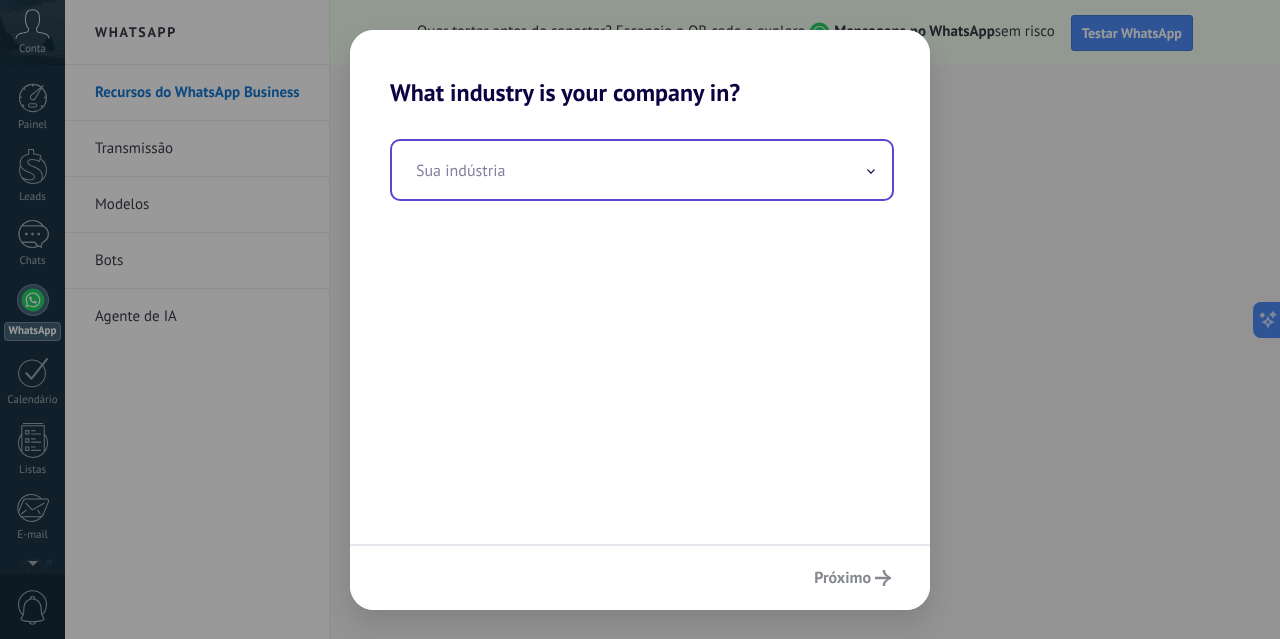 click at bounding box center (642, 170) 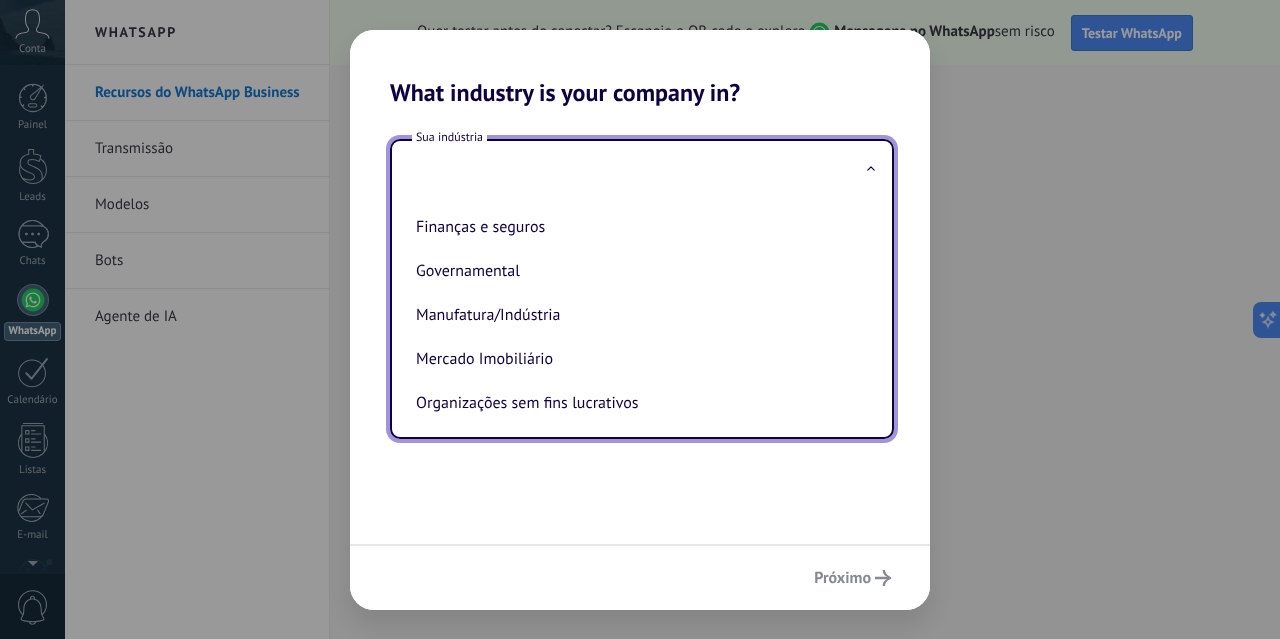 scroll, scrollTop: 0, scrollLeft: 0, axis: both 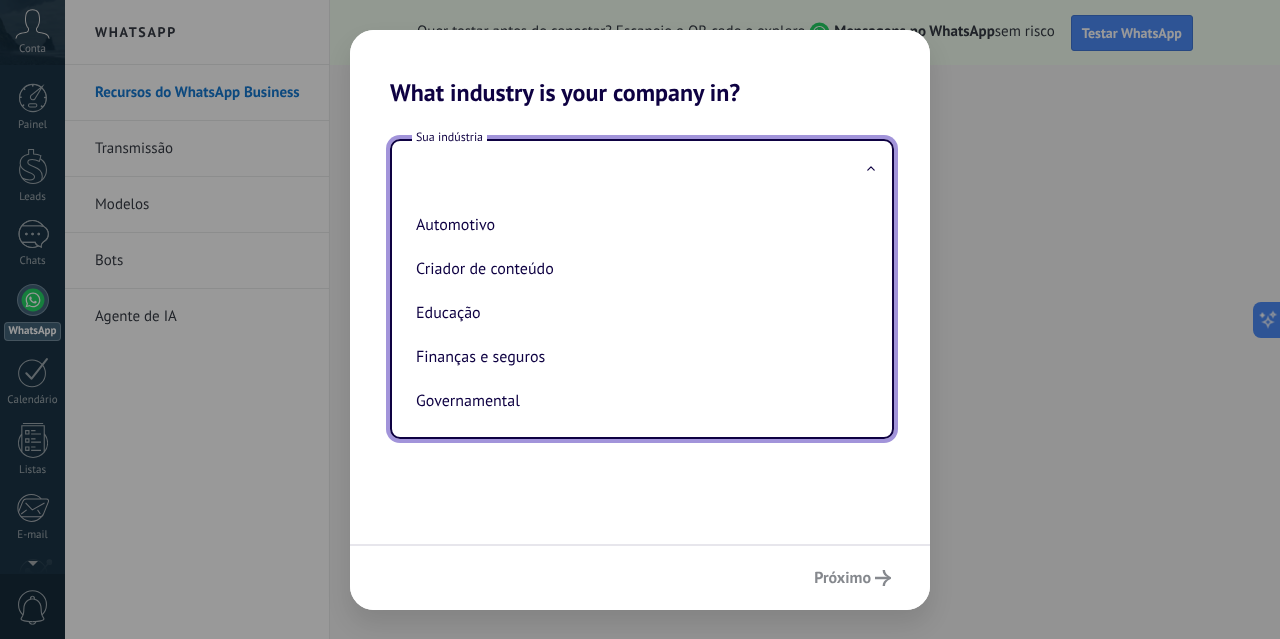 click on "Sua indústria Automotivo Criador de conteúdo Educação Finanças e seguros Governamental Manufatura/Indústria Mercado Imobiliário Organizações sem fins lucrativos Saúde e bem-estar Serviços ao consumidor Serviços de alimentação Serviços digitais e de TI Serviços jurídicos e consultoria Telecomunicações Transporte Turismo Varejo e e-commerce" at bounding box center [640, 325] 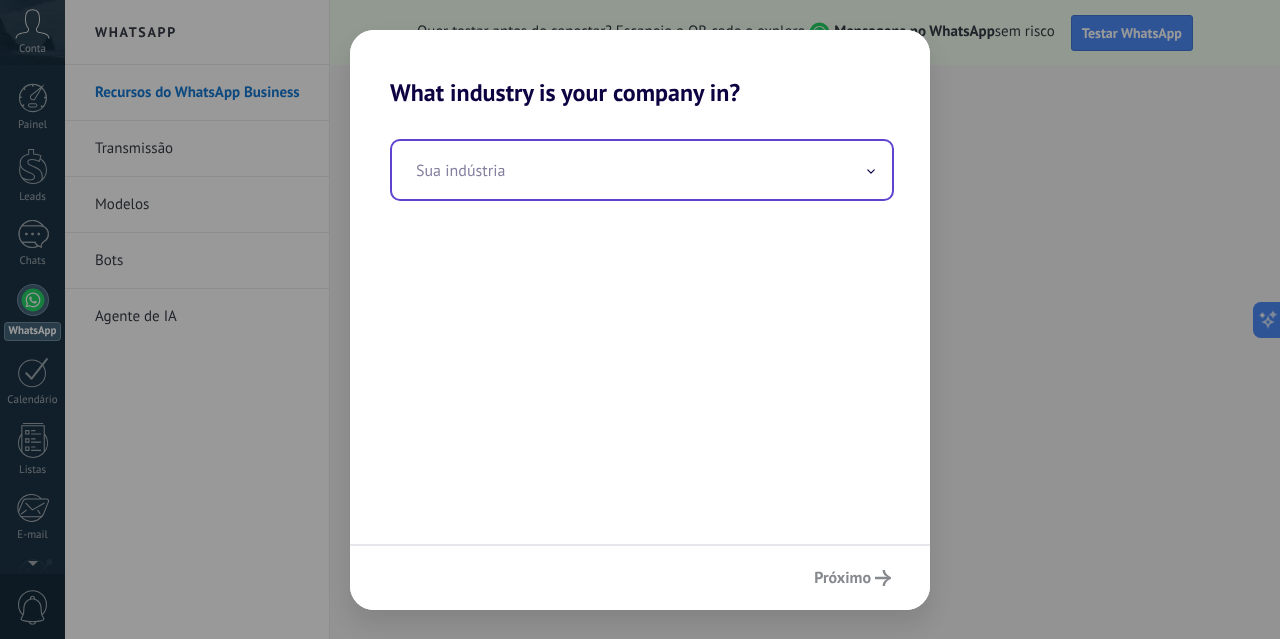 click at bounding box center (642, 170) 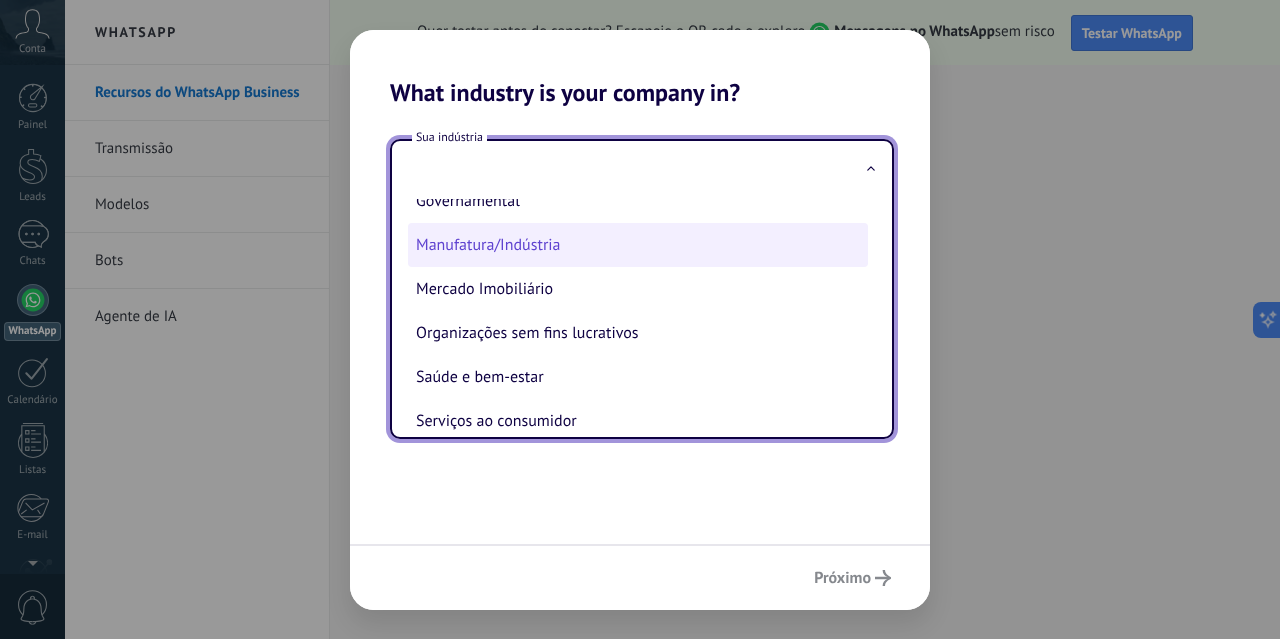 scroll, scrollTop: 300, scrollLeft: 0, axis: vertical 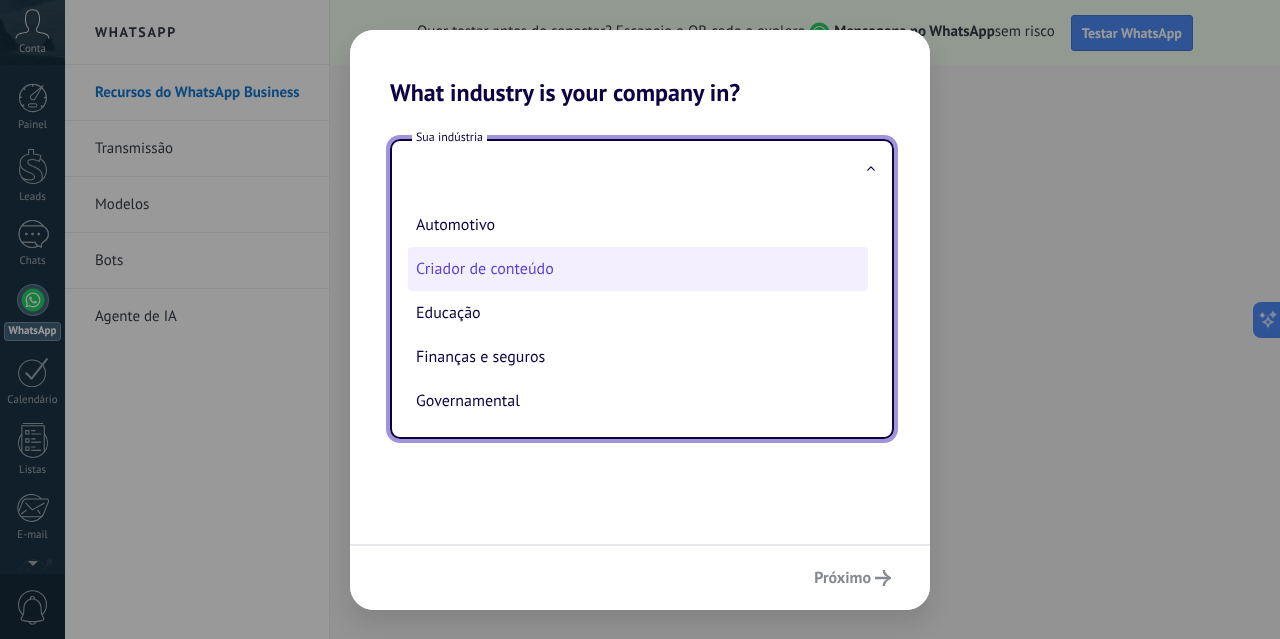 click on "Criador de conteúdo" at bounding box center [638, 269] 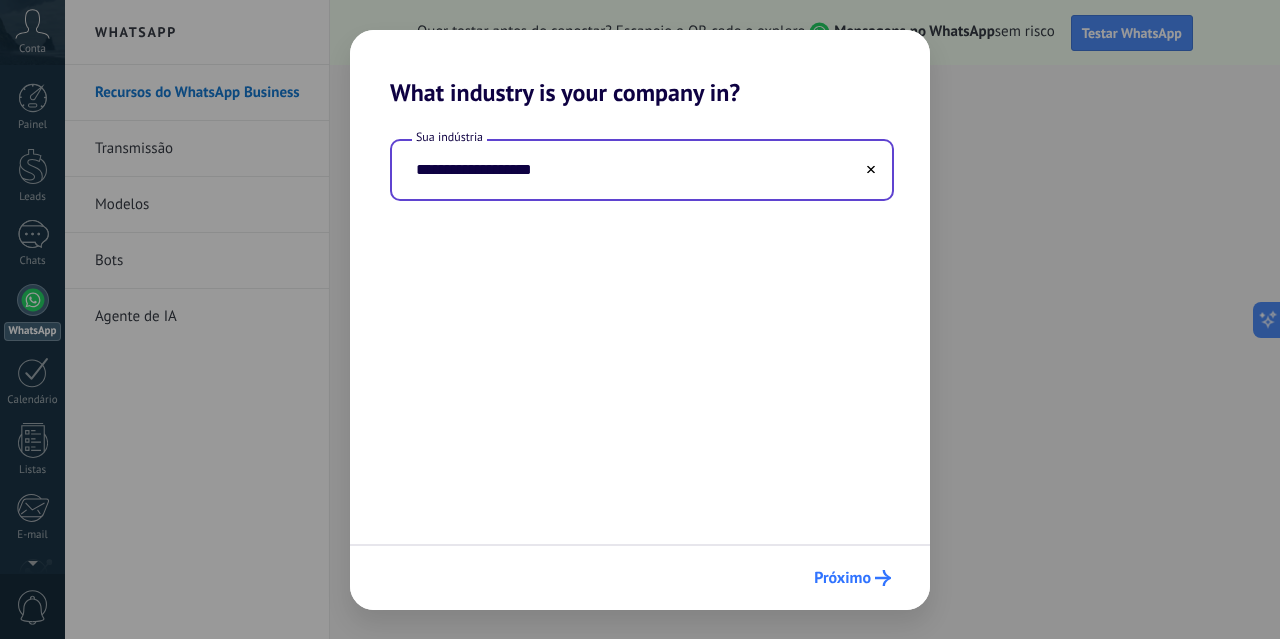 click on "Próximo" at bounding box center (852, 578) 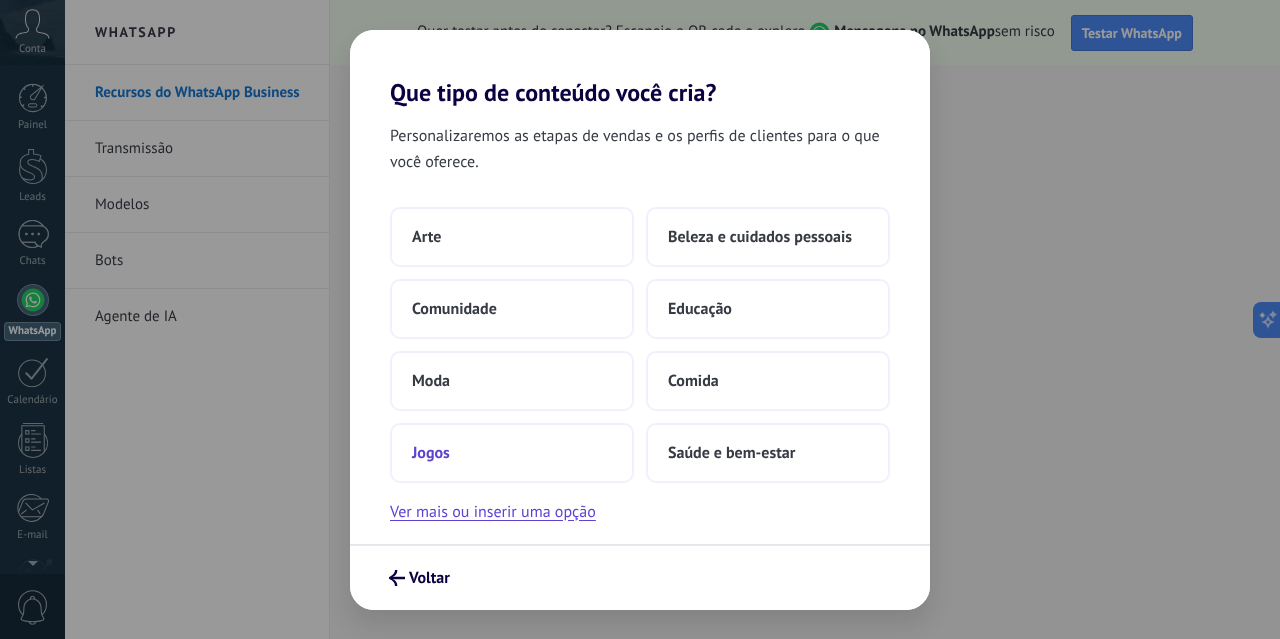 click on "Jogos" at bounding box center (512, 453) 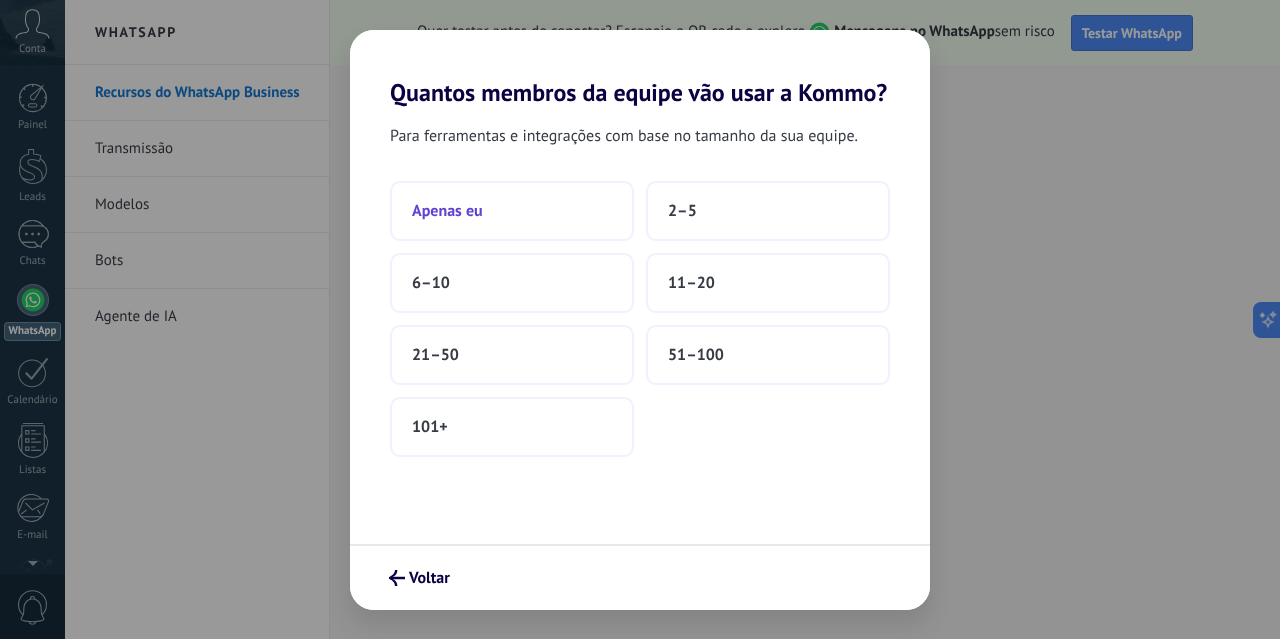 click on "Apenas eu" at bounding box center (512, 211) 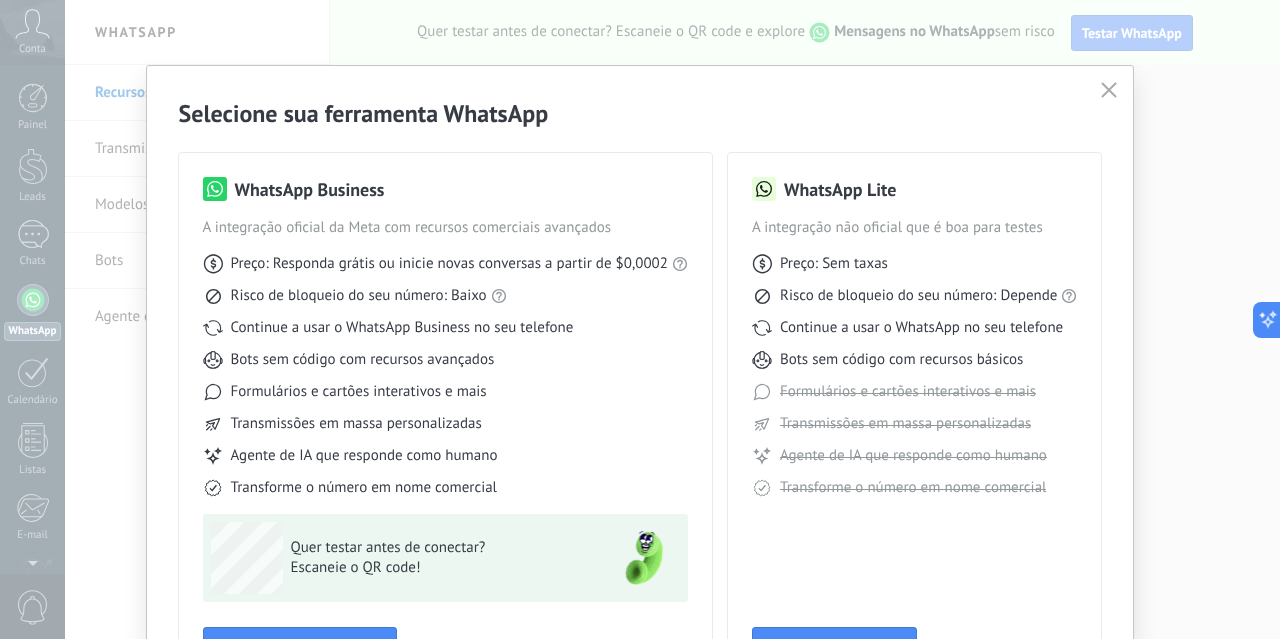 scroll, scrollTop: 100, scrollLeft: 0, axis: vertical 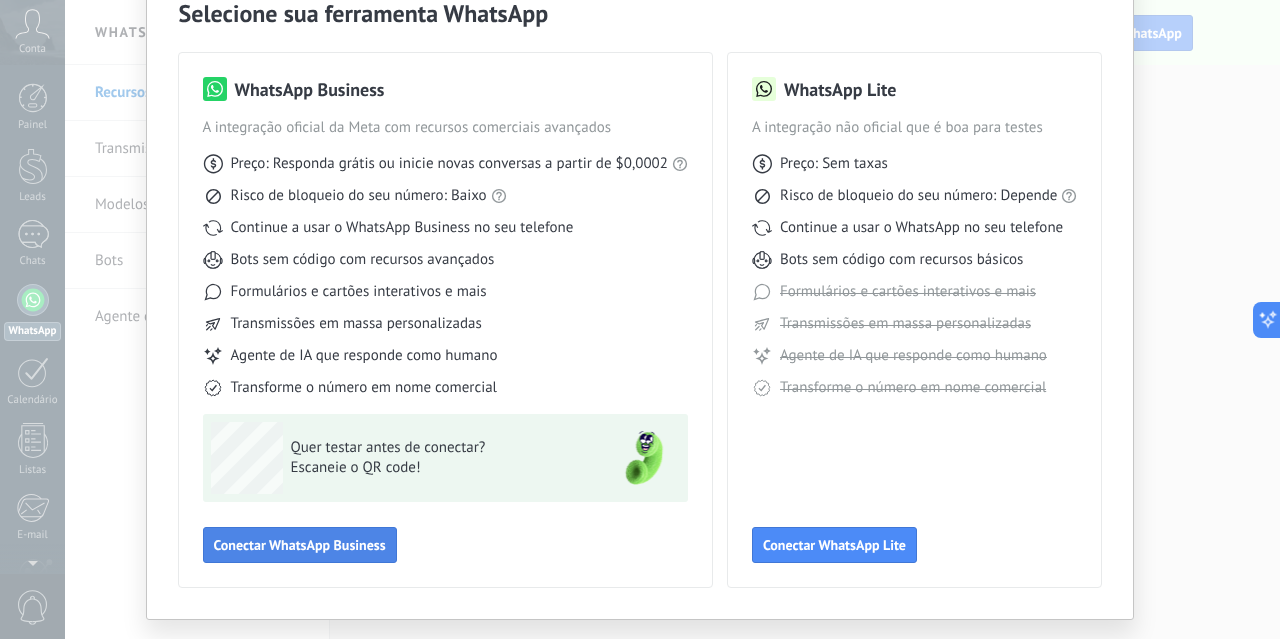 click on "Conectar WhatsApp Business" at bounding box center [300, 545] 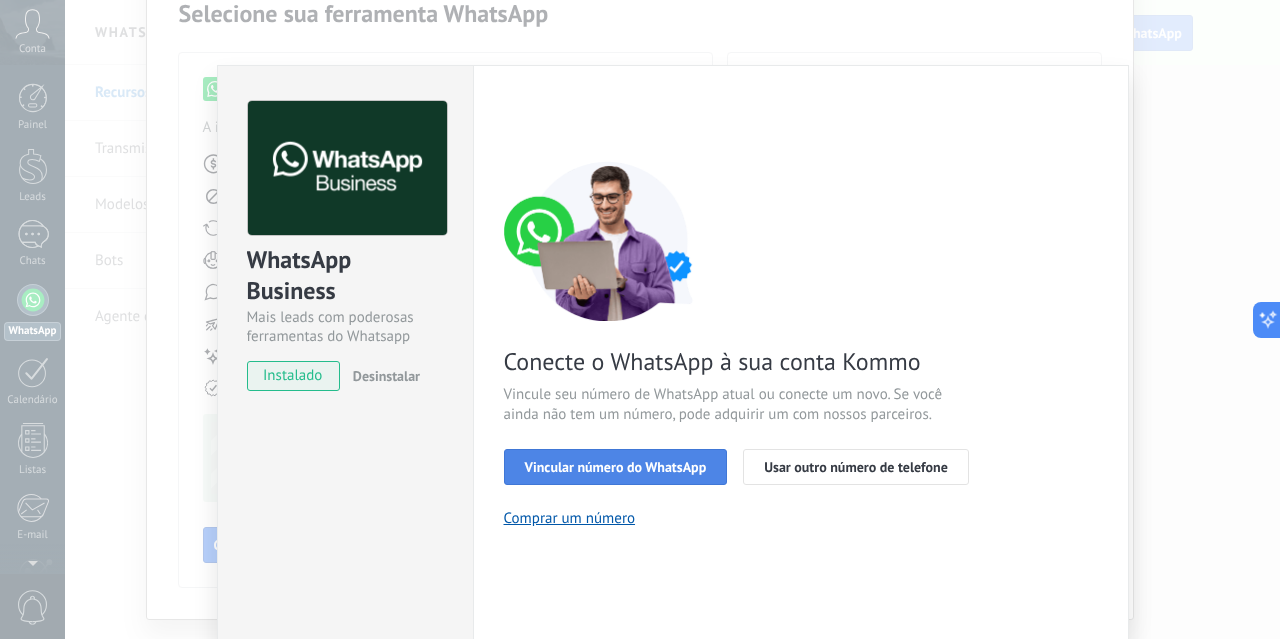 click on "Vincular número do WhatsApp" at bounding box center (616, 467) 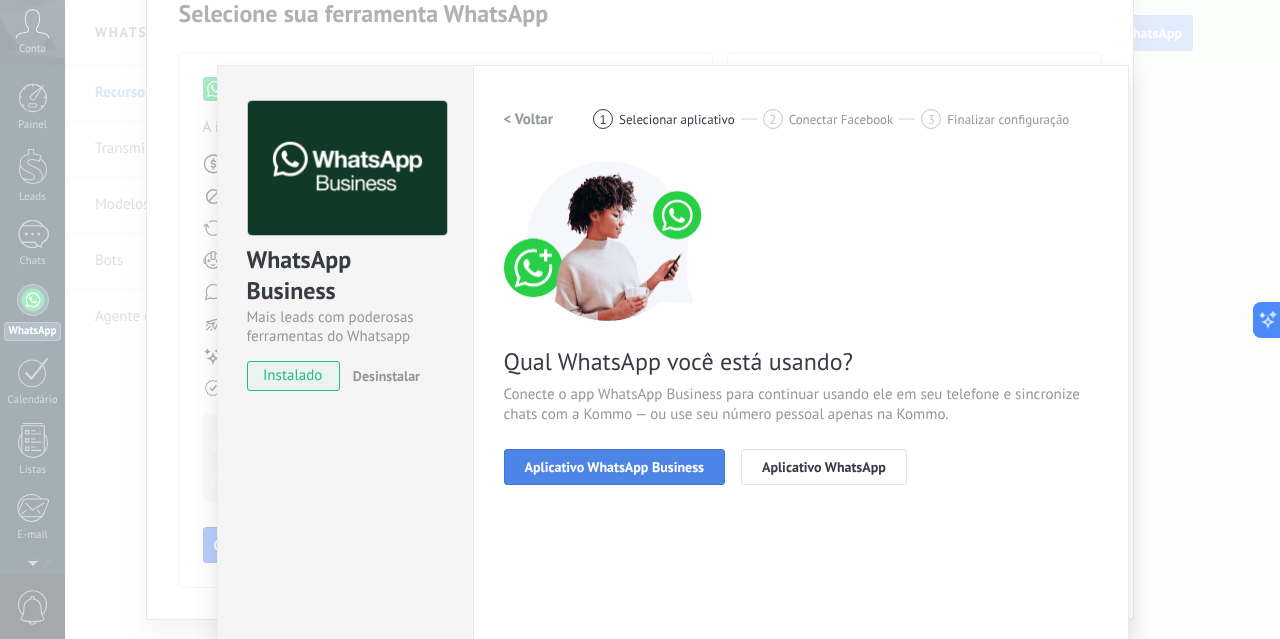 click on "Aplicativo WhatsApp Business" at bounding box center (614, 467) 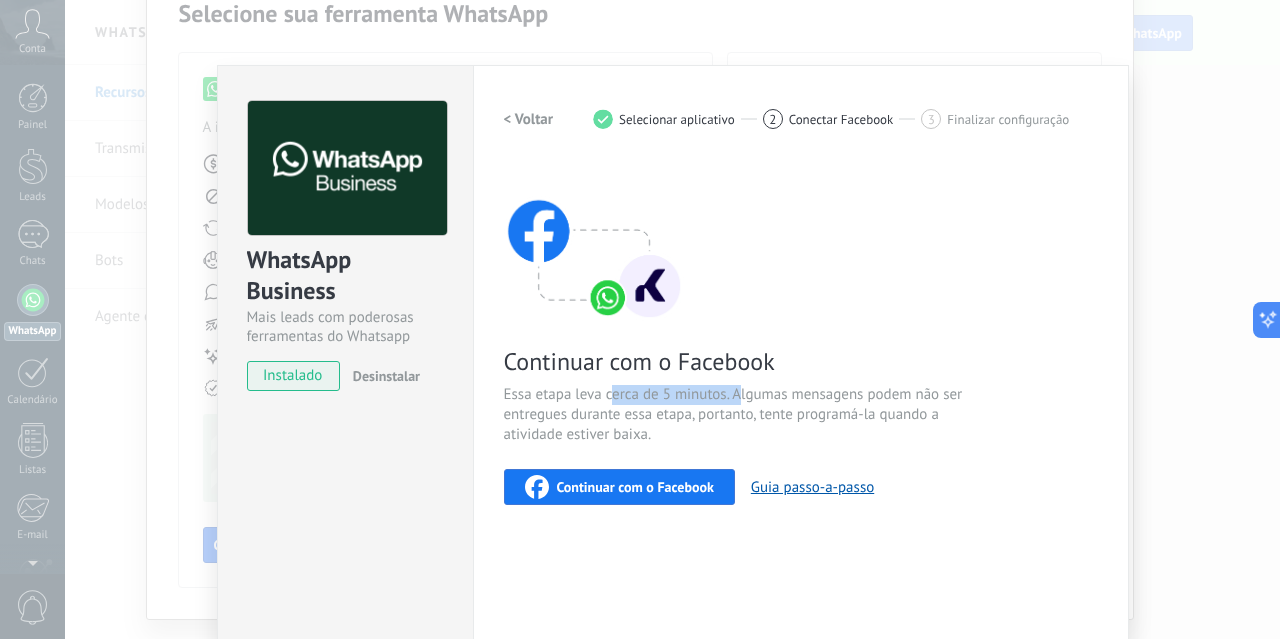 drag, startPoint x: 608, startPoint y: 397, endPoint x: 739, endPoint y: 401, distance: 131.06105 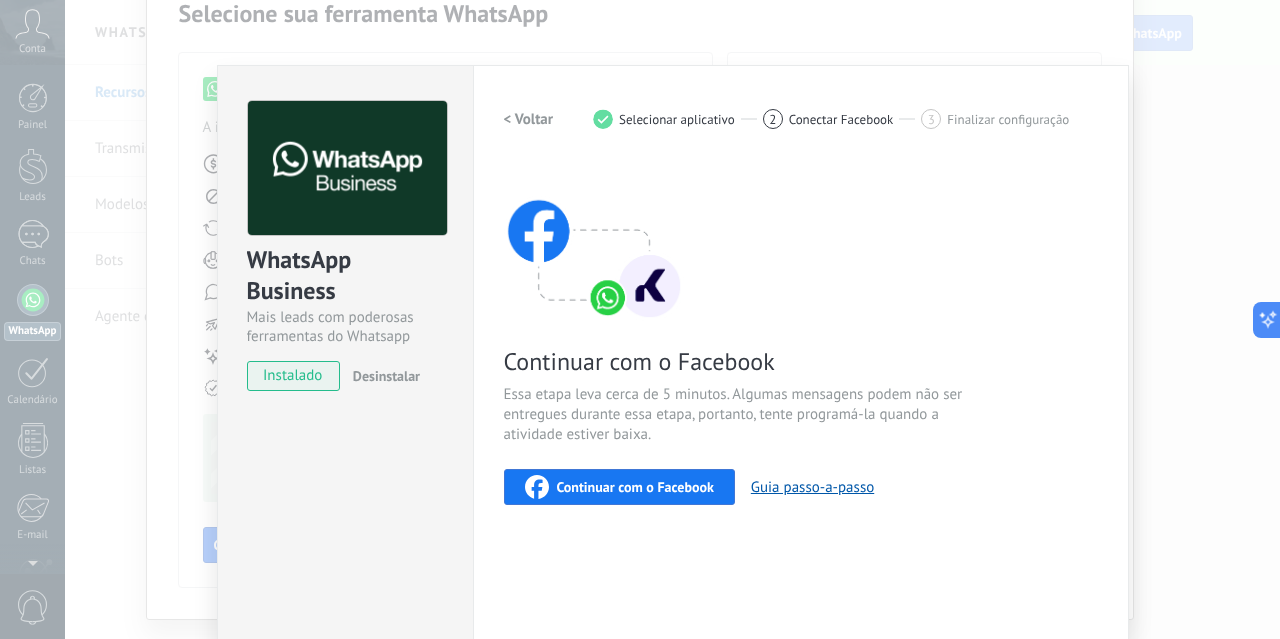 click on "Essa etapa leva cerca de 5 minutos. Algumas mensagens podem não ser entregues durante essa etapa, portanto, tente programá-la quando a atividade estiver baixa." at bounding box center (742, 415) 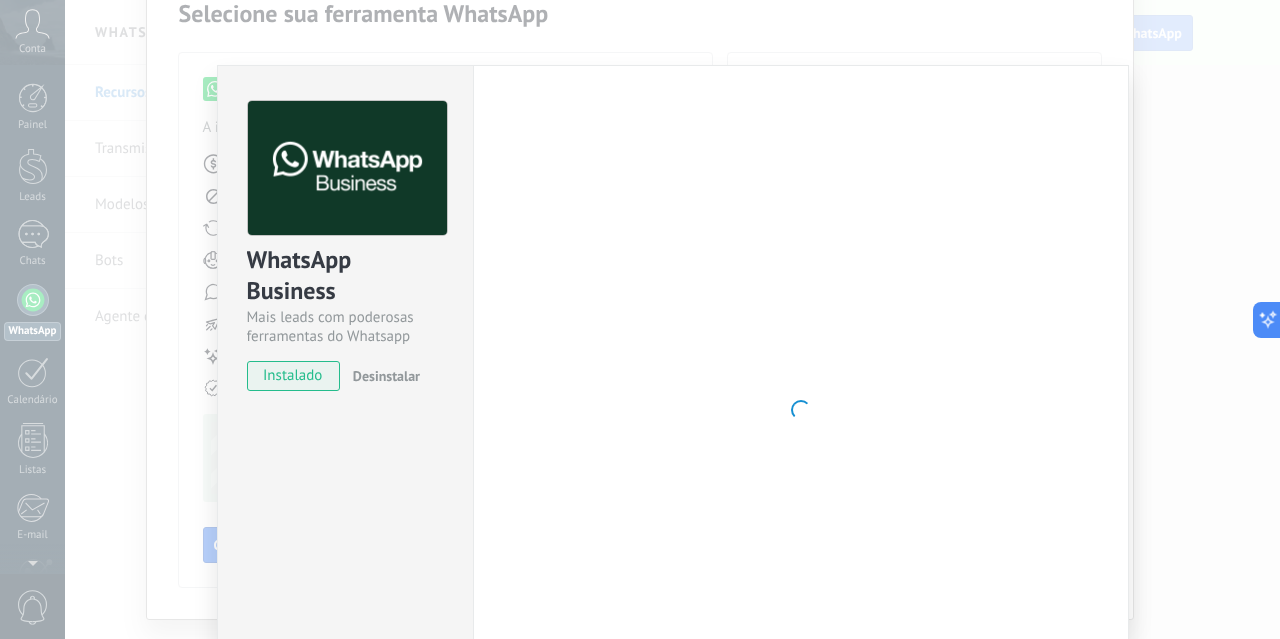 click at bounding box center (801, 410) 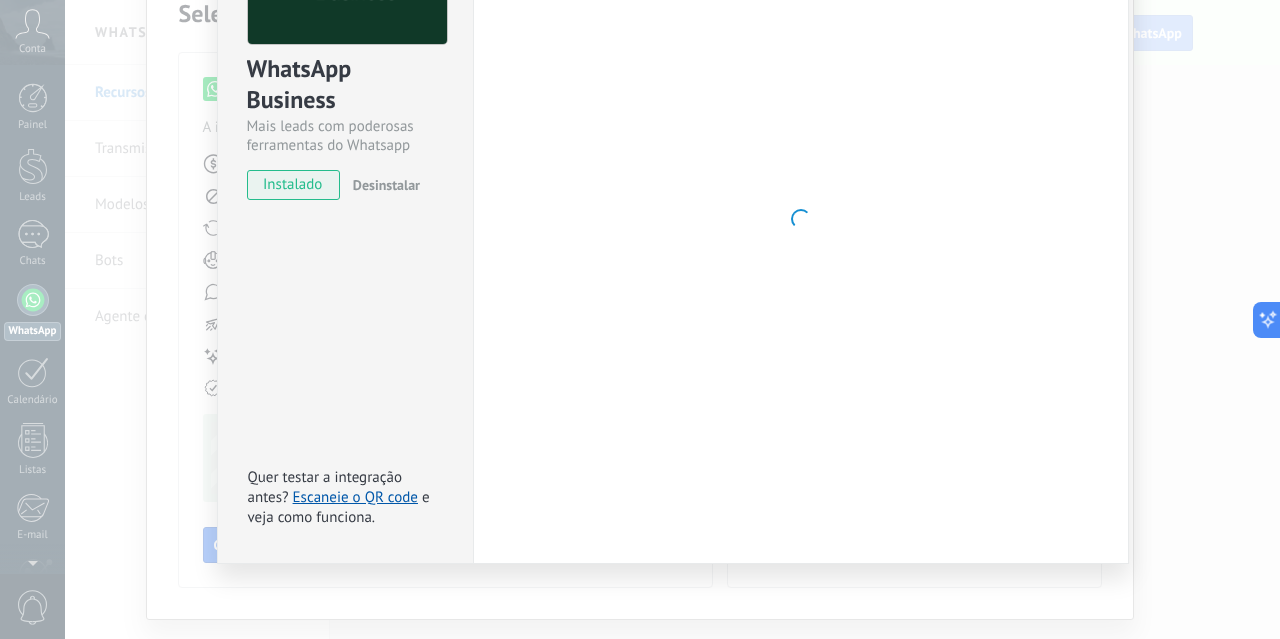 scroll, scrollTop: 0, scrollLeft: 0, axis: both 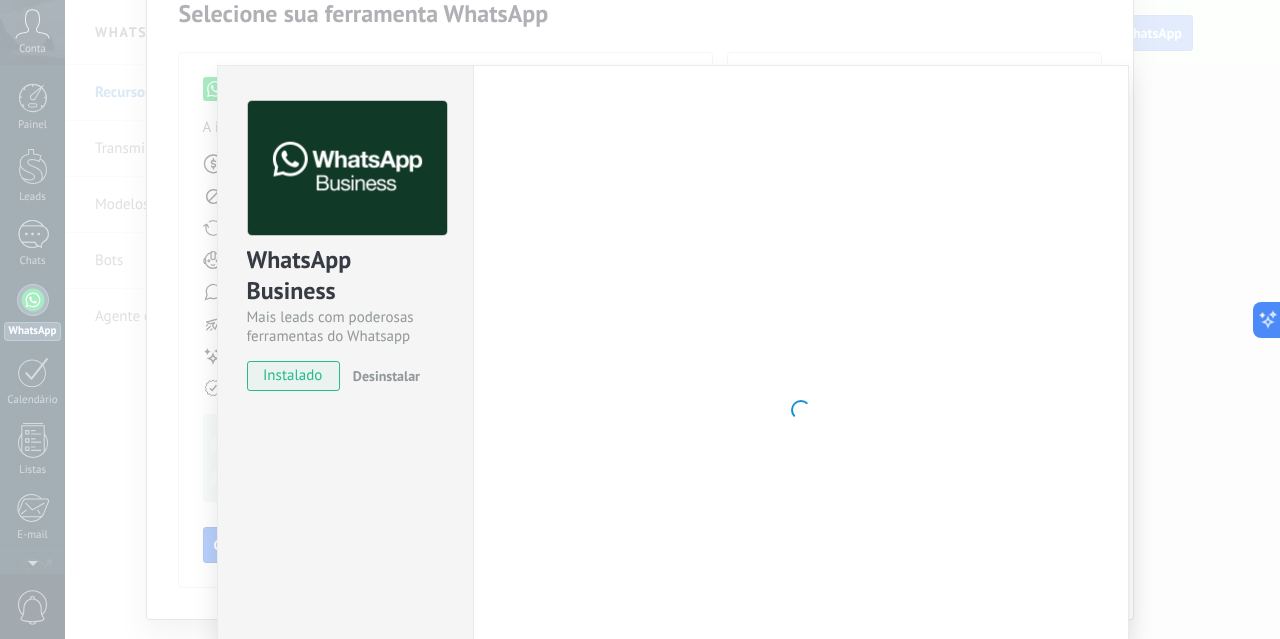 click on "WhatsApp Business Mais leads com poderosas ferramentas do Whatsapp instalado Desinstalar Quer testar a integração antes?   Escaneie o QR code   e veja como funciona. Configurações Autorização This tab logs the users who have granted integration access to this account. If you want to to remove a user's ability to send requests to the account on behalf of this integration, you can revoke access. If access is revoked from all users, the integration will stop working. This app is installed, but no one has given it access yet. WhatsApp Cloud API Mais _:  Salvar < Voltar 1 Selecionar aplicativo 2 Conectar Facebook 3 Finalizar configuração Continuar com o Facebook Essa etapa leva cerca de 5 minutos. Algumas mensagens podem não ser entregues durante essa etapa, portanto, tente programá-la quando a atividade estiver baixa. Continuar com o Facebook Guia passo-a-passo Precisa de ajuda?" at bounding box center (672, 319) 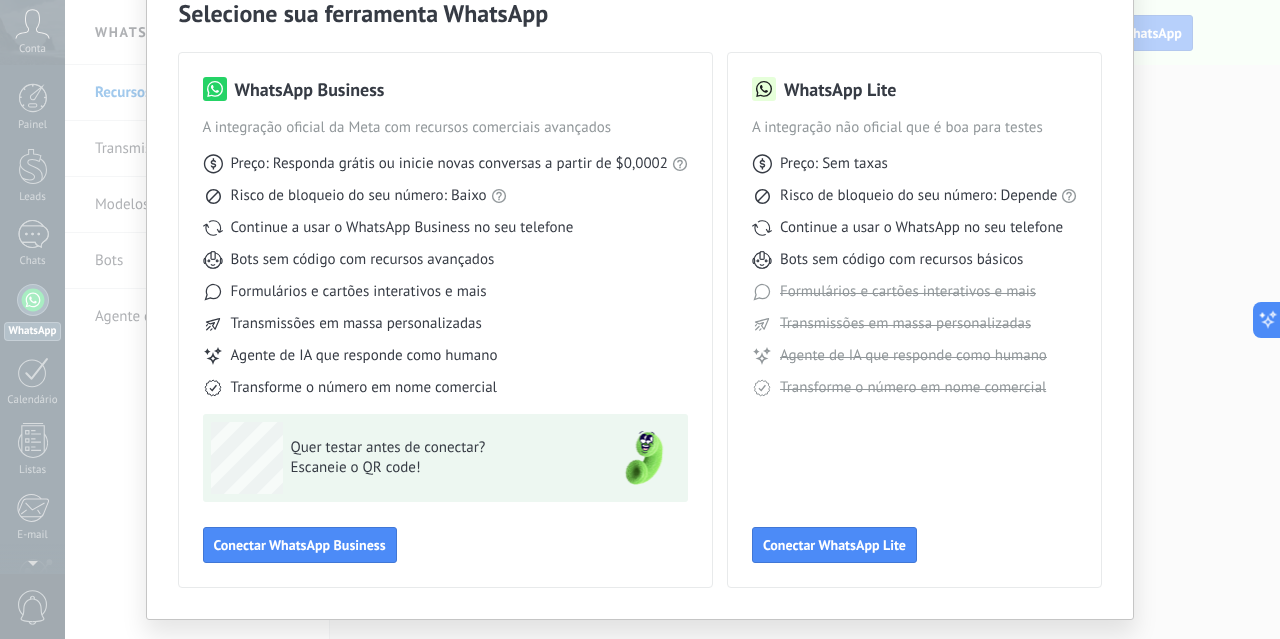 scroll, scrollTop: 0, scrollLeft: 0, axis: both 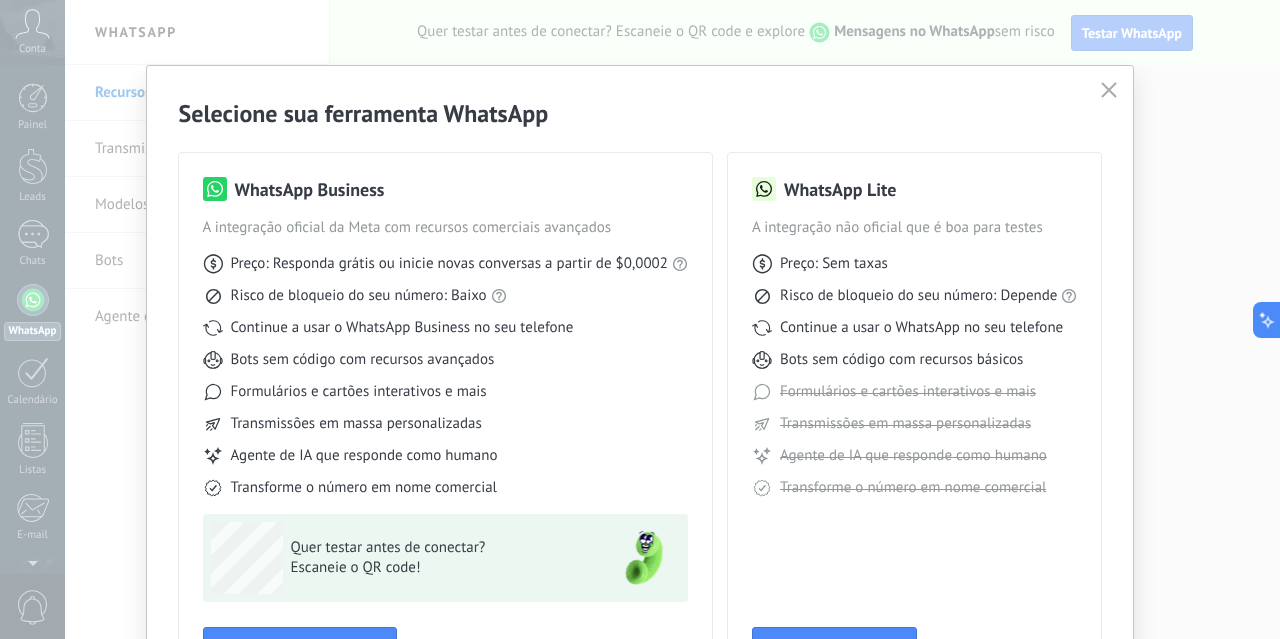 click at bounding box center [1109, 91] 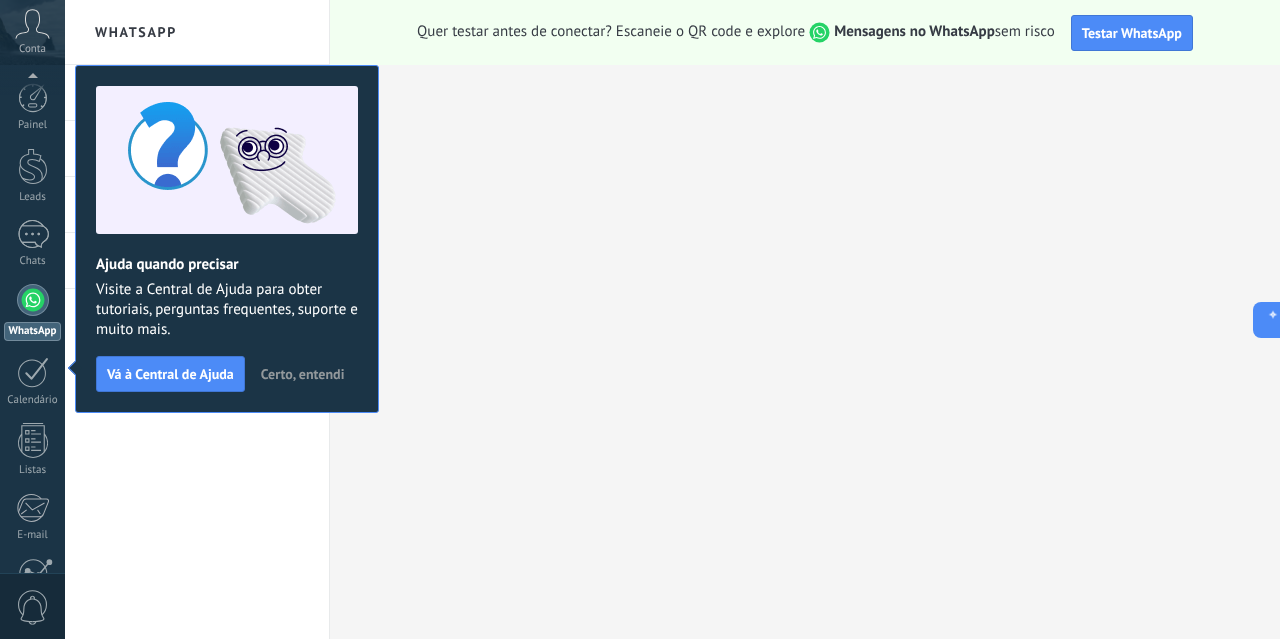 scroll, scrollTop: 193, scrollLeft: 0, axis: vertical 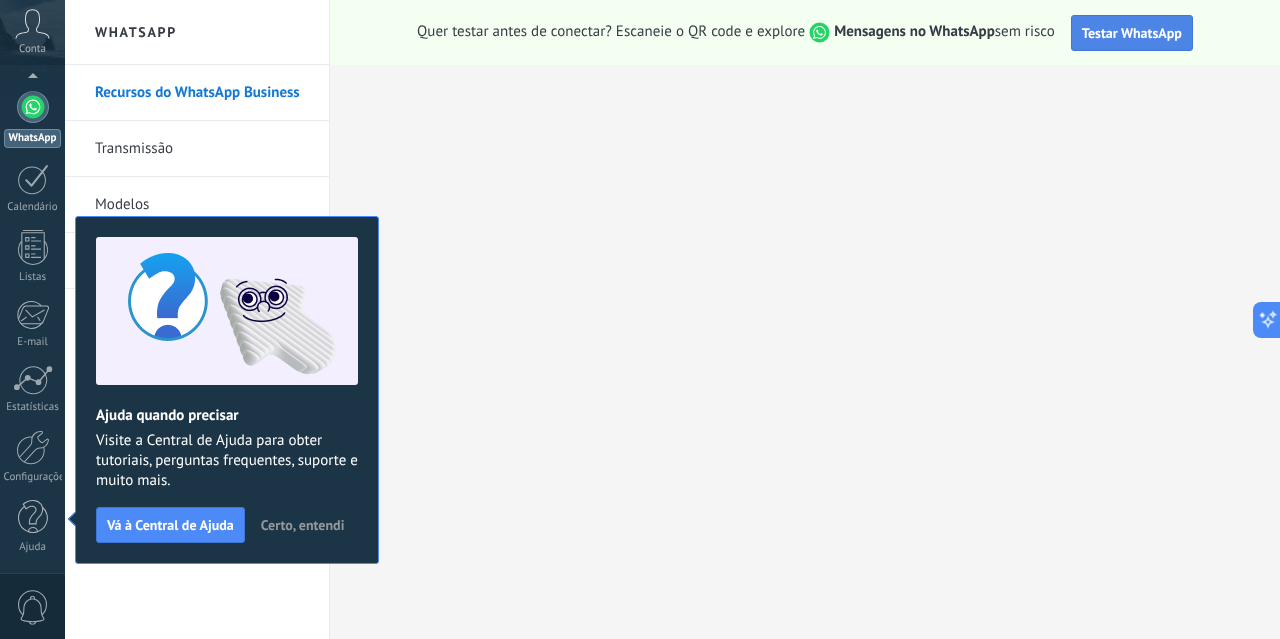 click on "Testar WhatsApp" at bounding box center [1132, 33] 